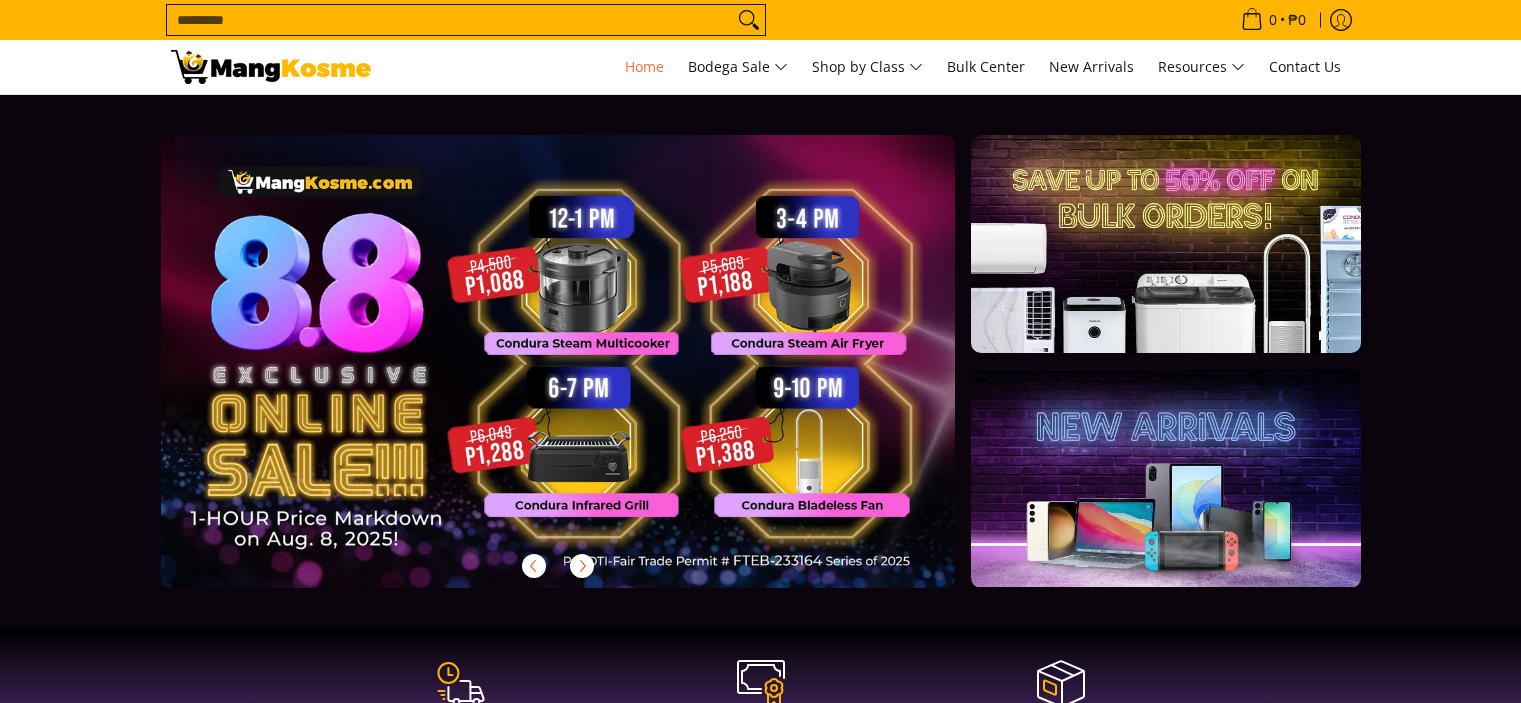 scroll, scrollTop: 0, scrollLeft: 0, axis: both 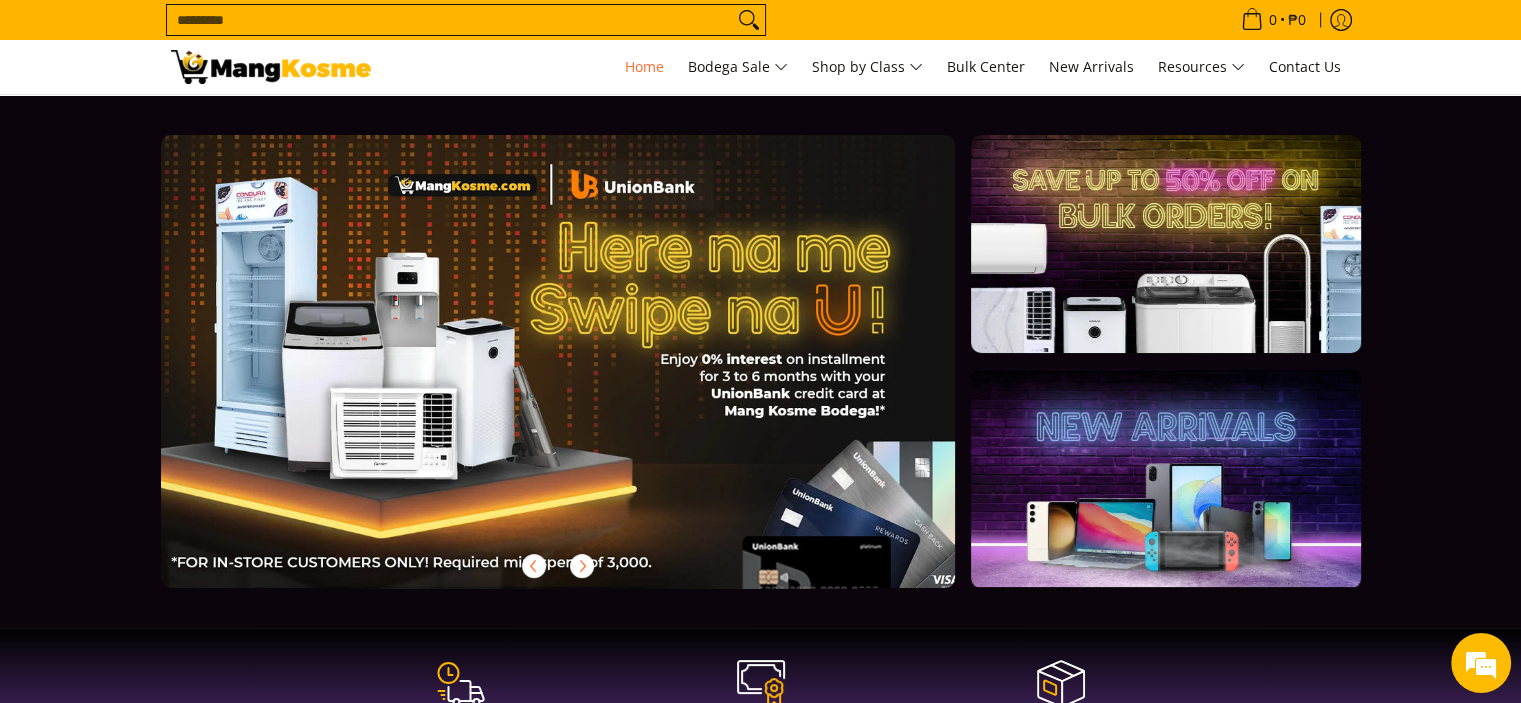 click at bounding box center [590, 377] 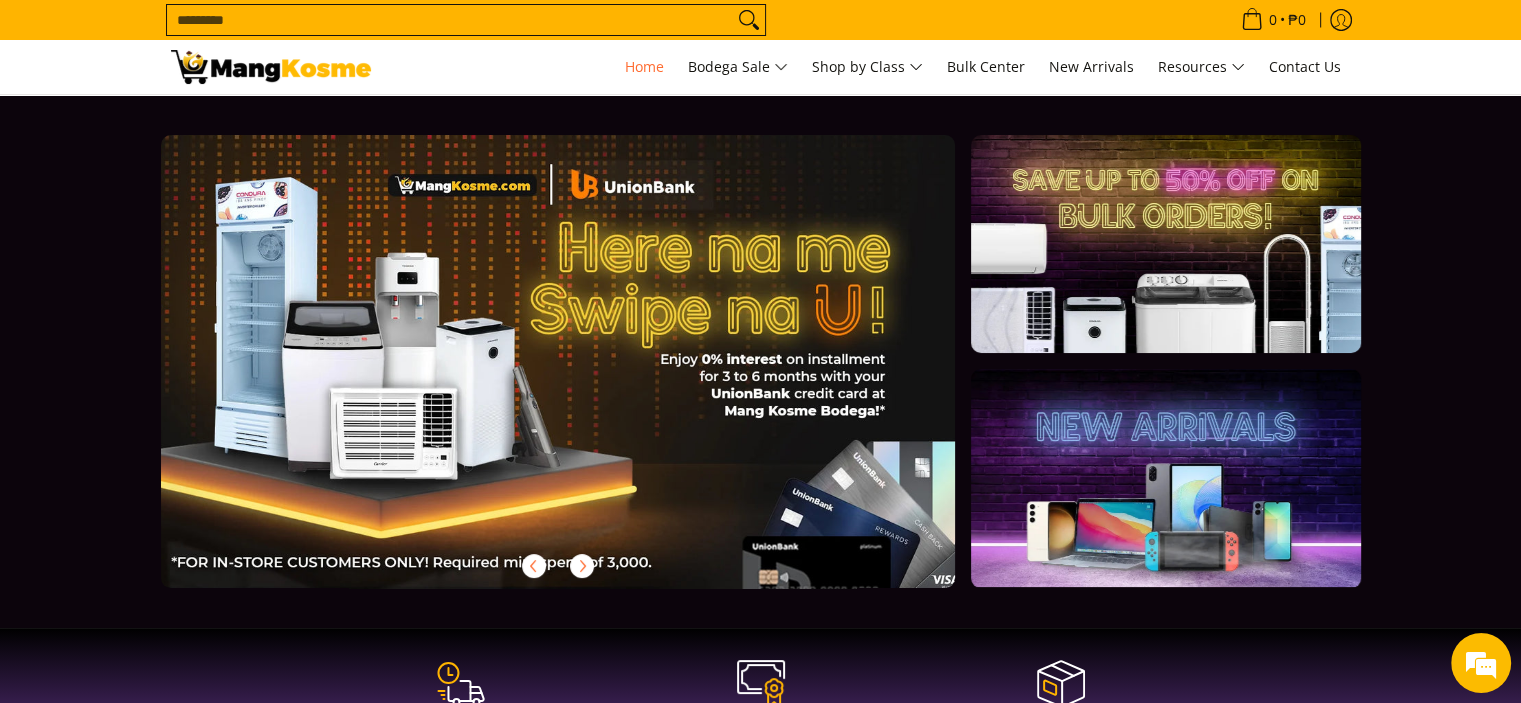click at bounding box center [590, 377] 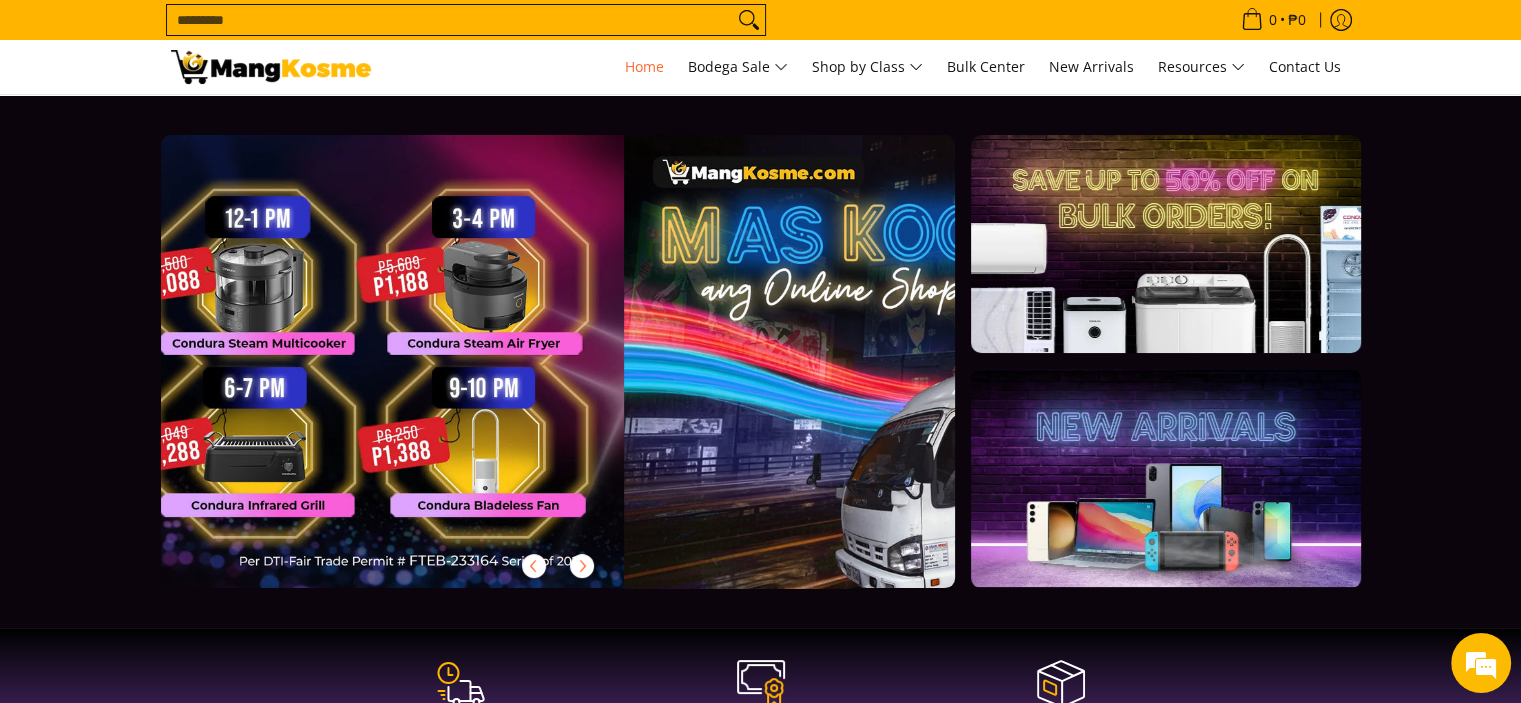 scroll, scrollTop: 0, scrollLeft: 0, axis: both 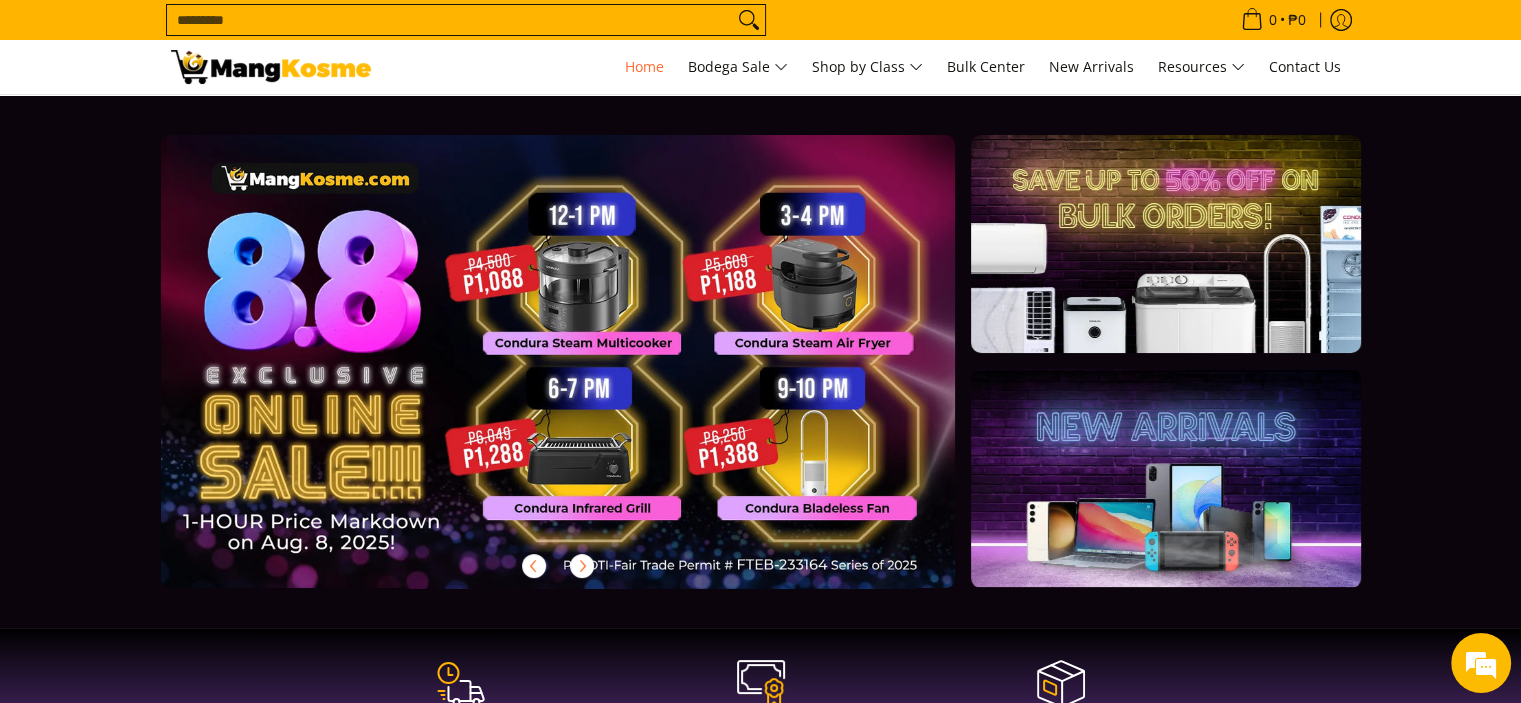 click at bounding box center (590, 377) 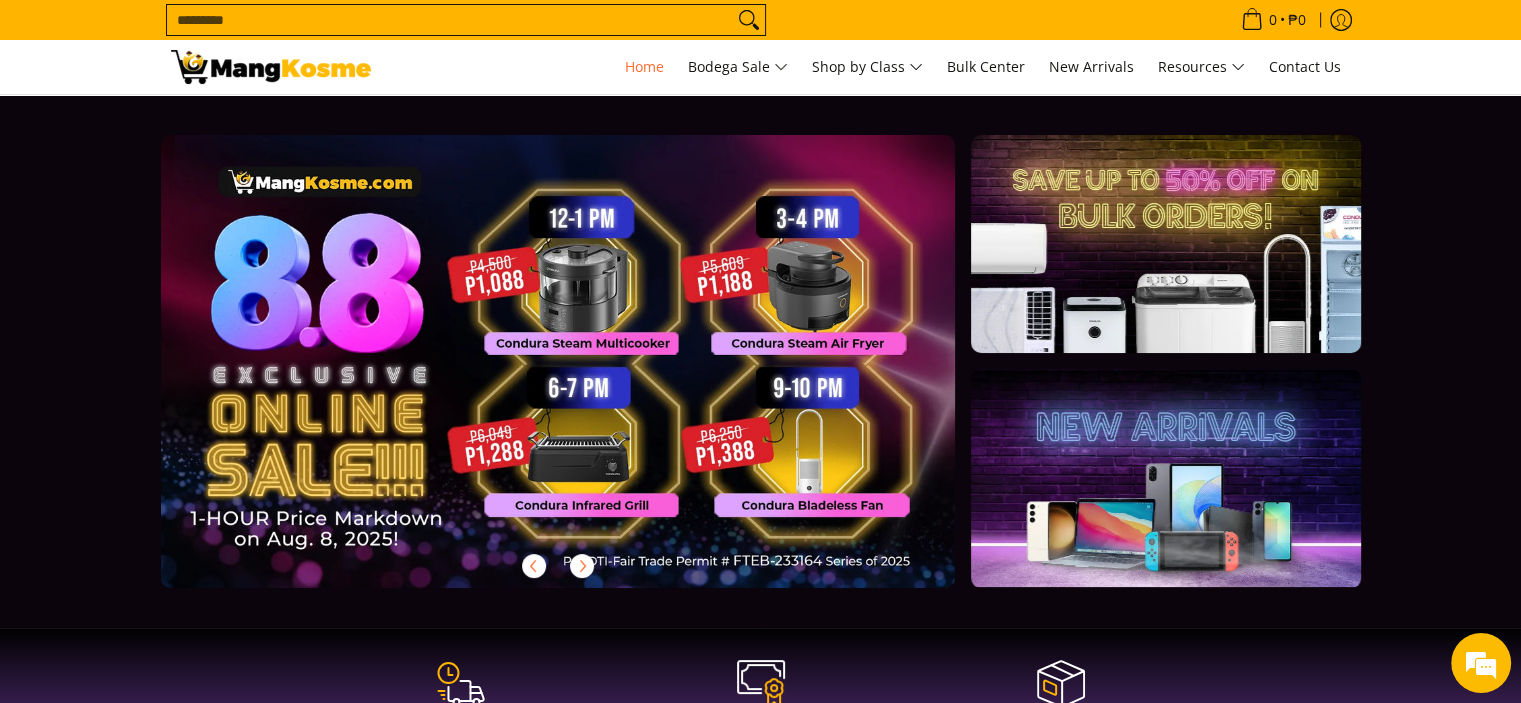 click on "Search..." at bounding box center [450, 20] 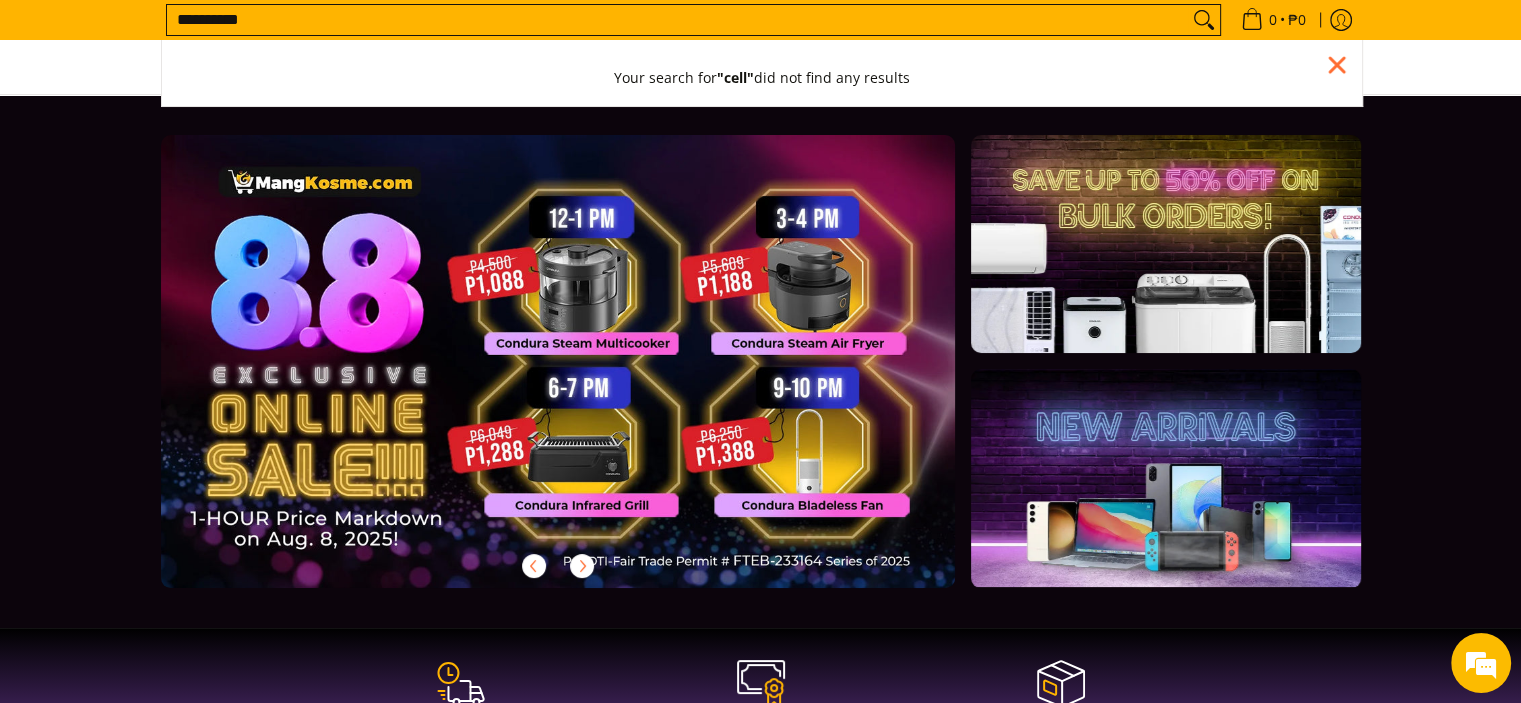 type on "**********" 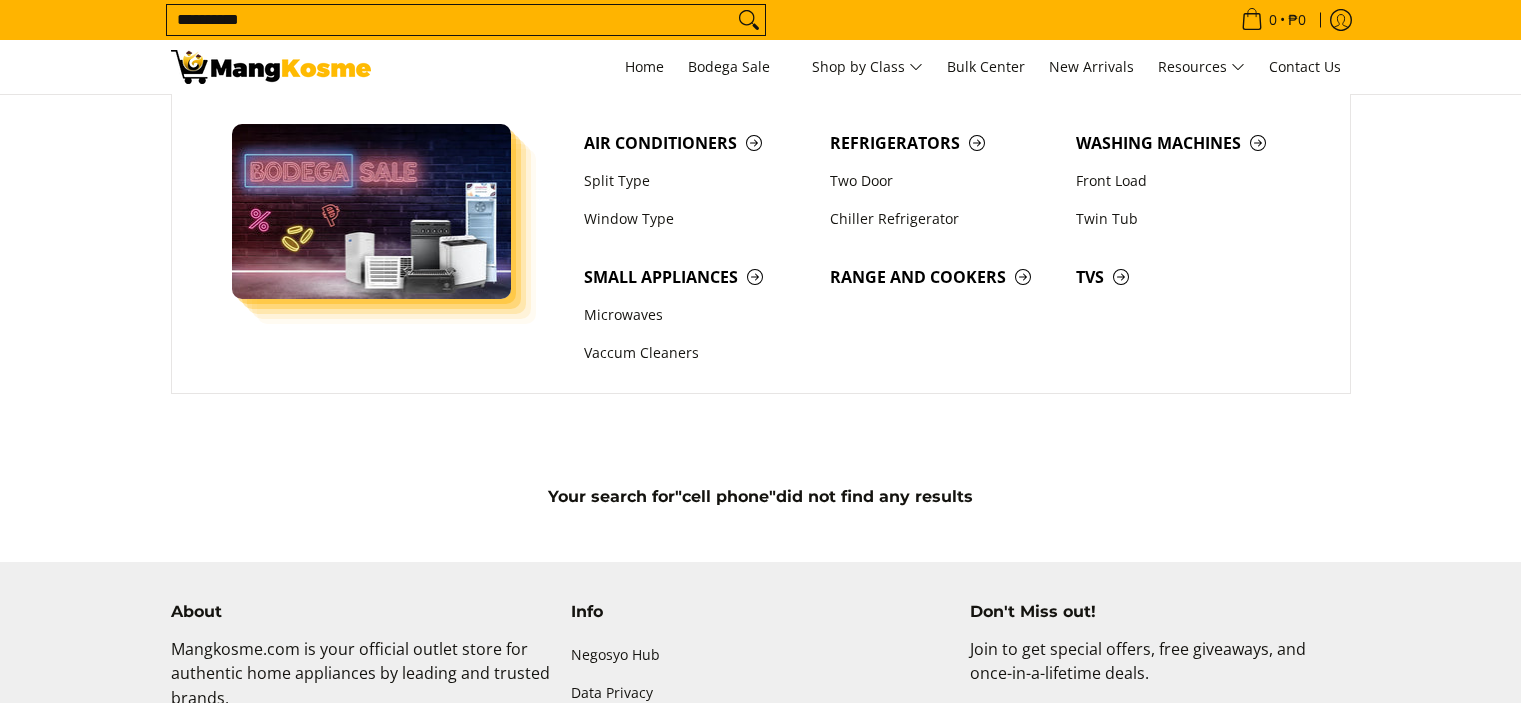 scroll, scrollTop: 0, scrollLeft: 0, axis: both 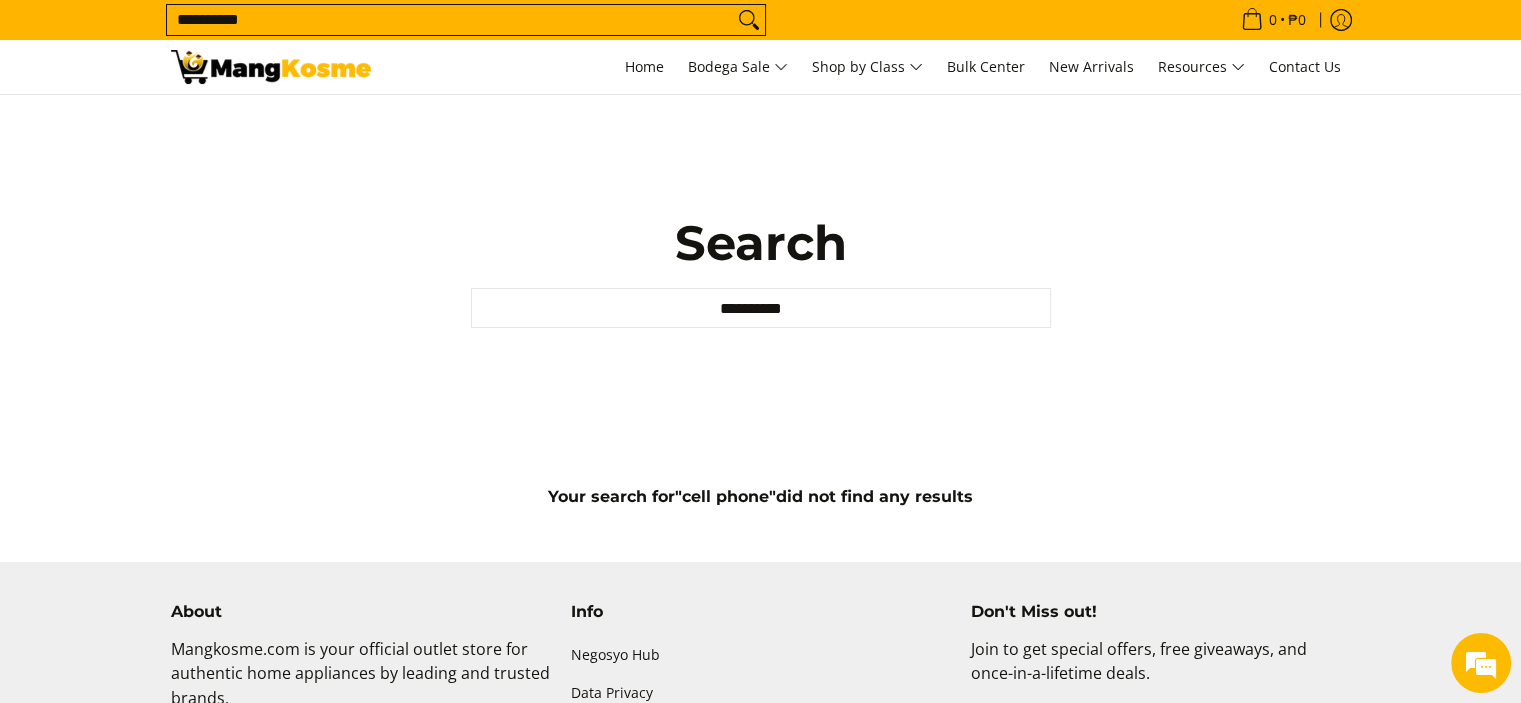 click on "**********" at bounding box center (450, 20) 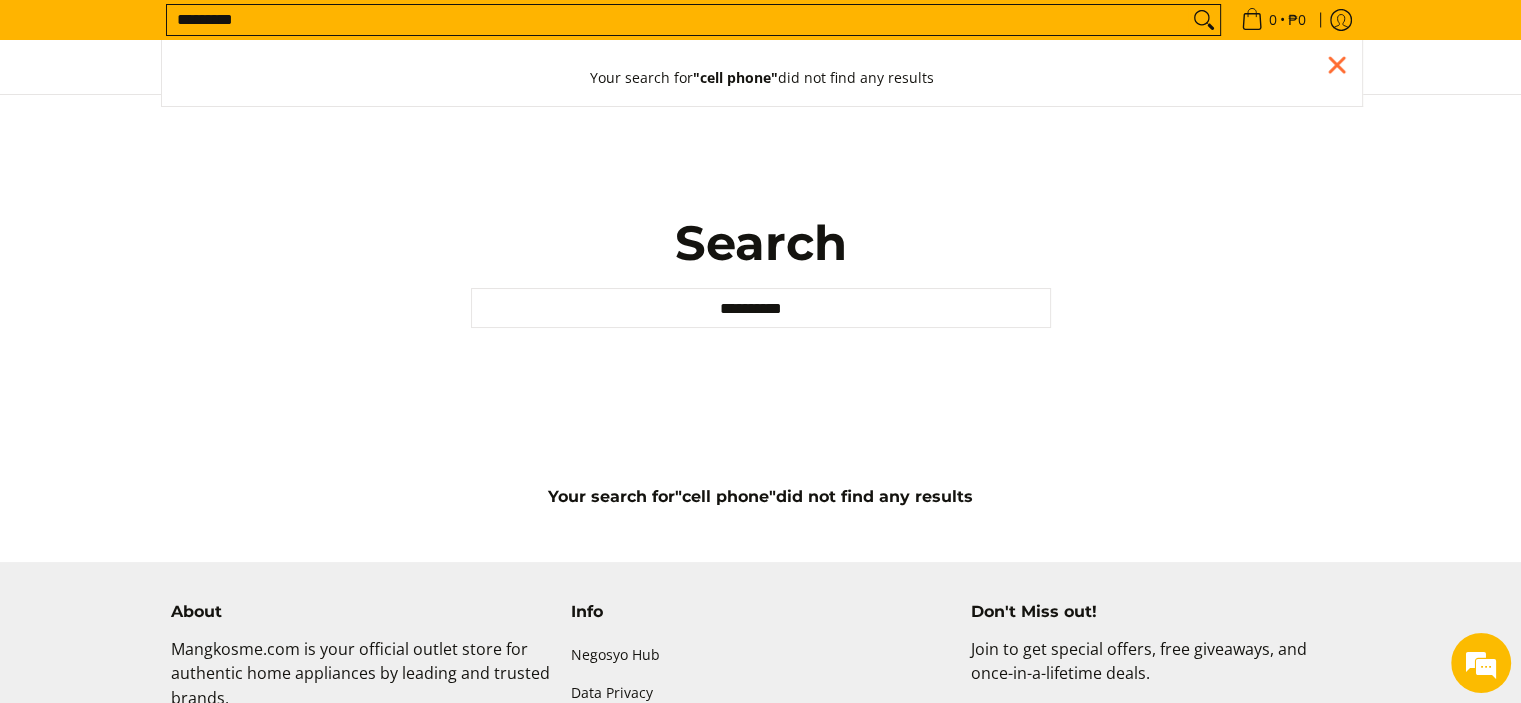 type on "*********" 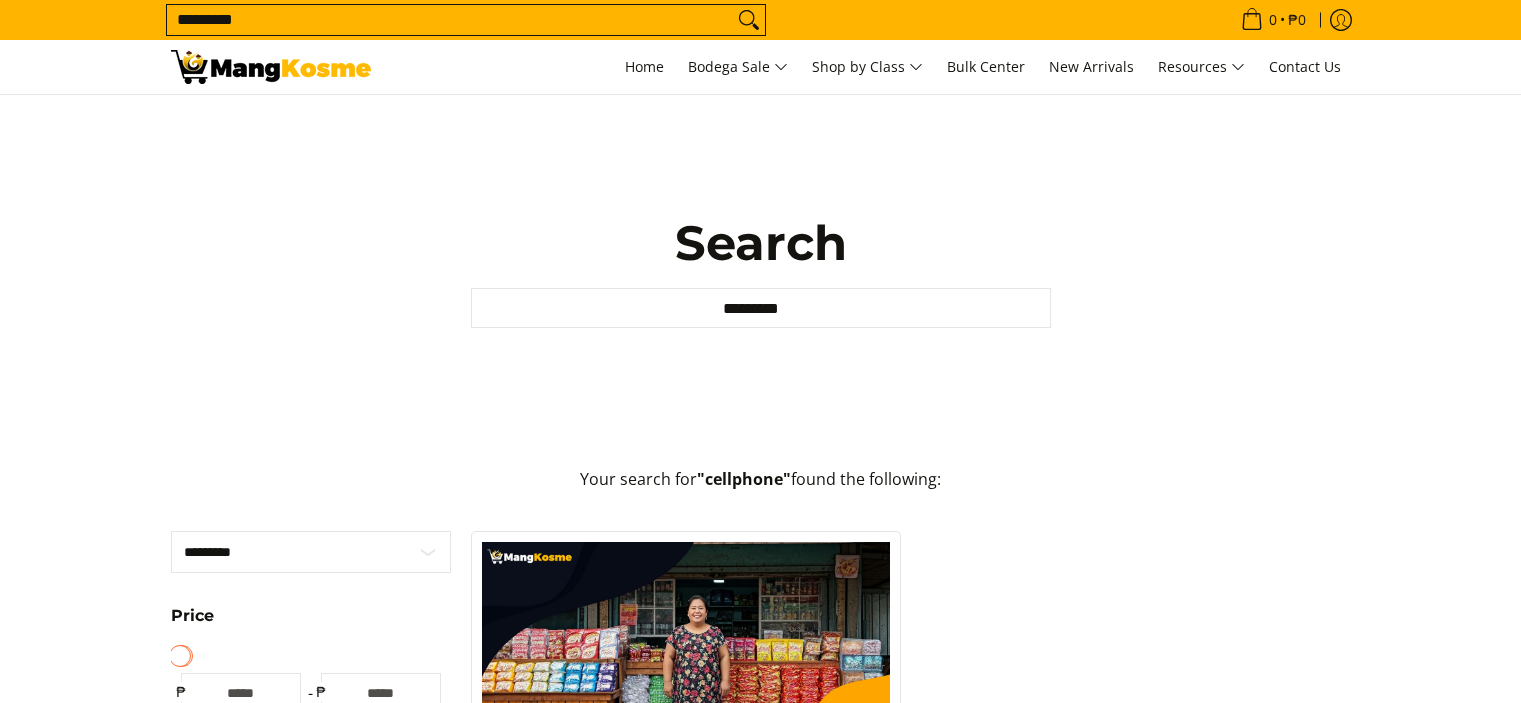 scroll, scrollTop: 0, scrollLeft: 0, axis: both 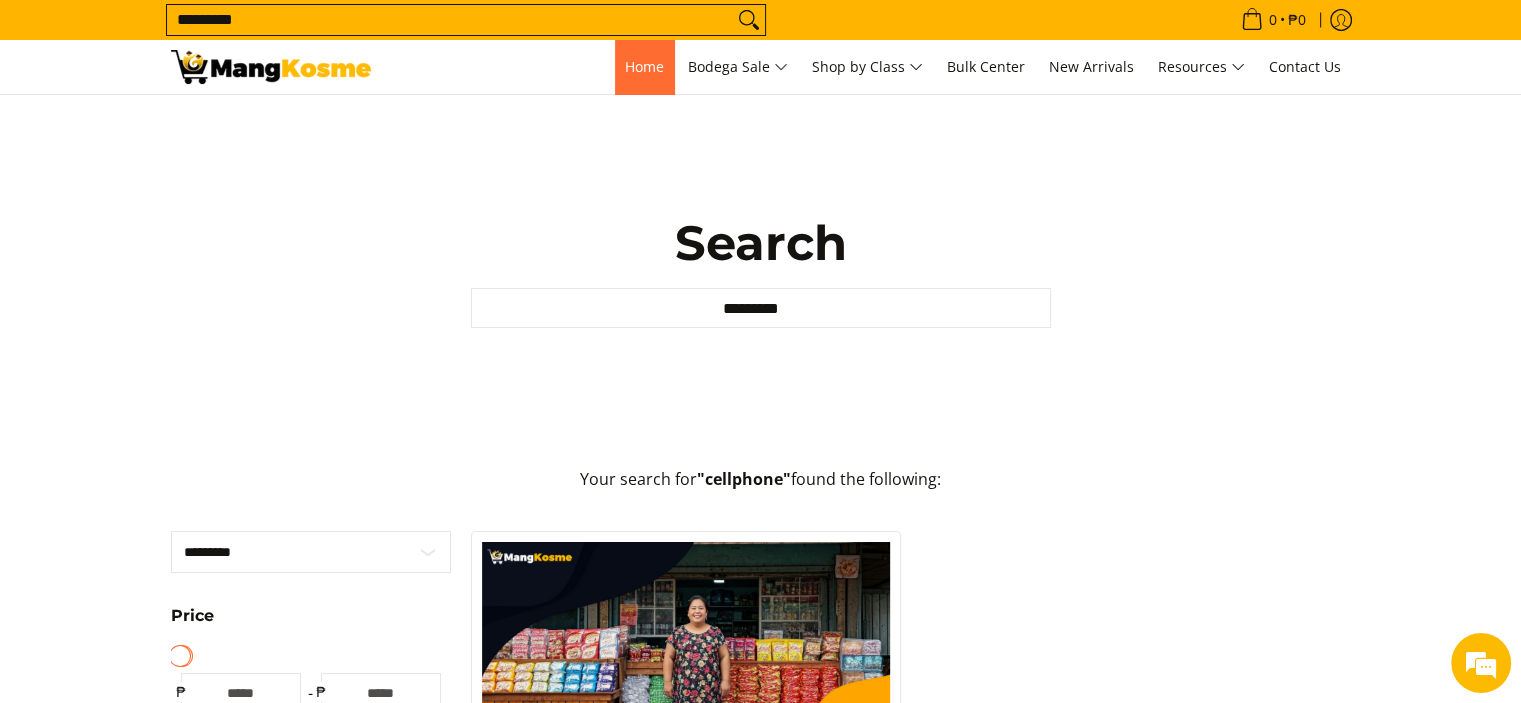 click on "Home" at bounding box center [644, 66] 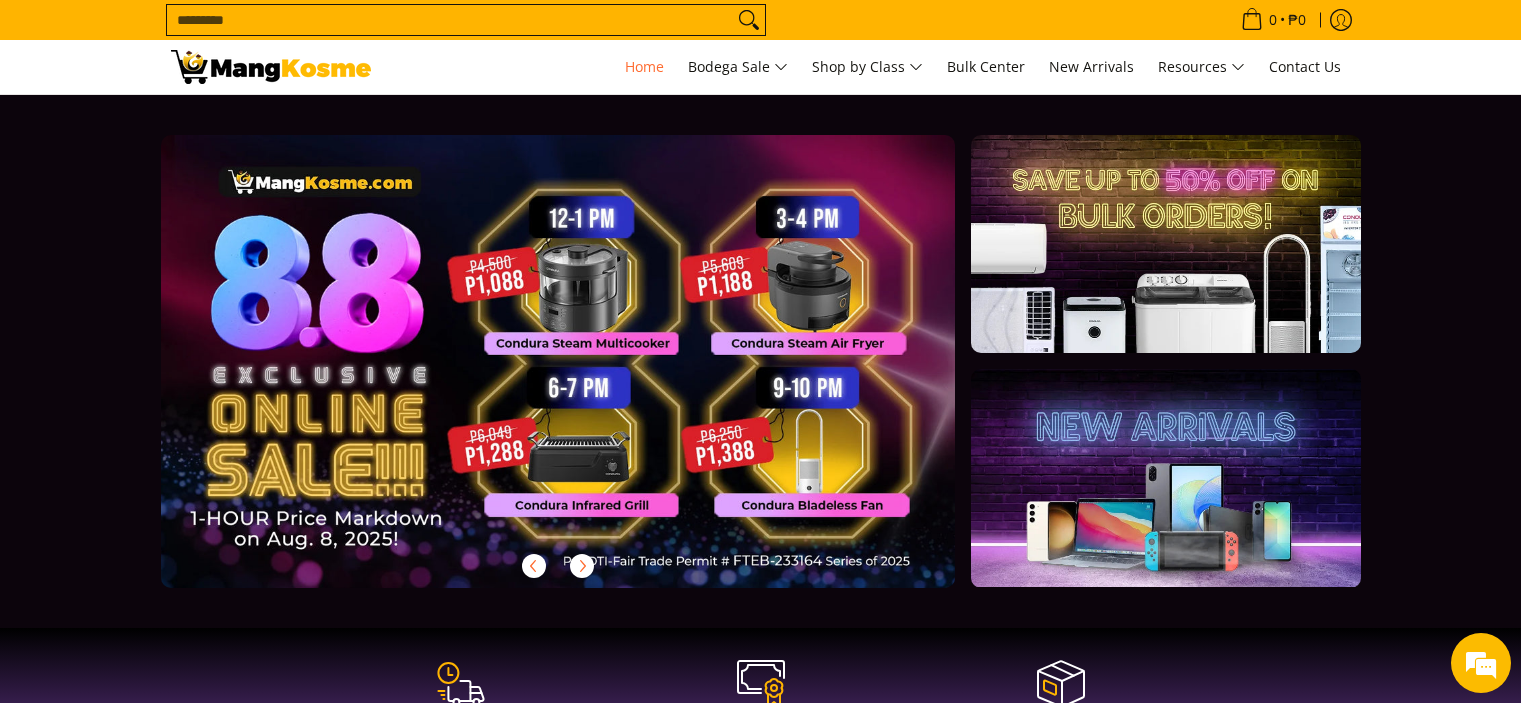 scroll, scrollTop: 0, scrollLeft: 0, axis: both 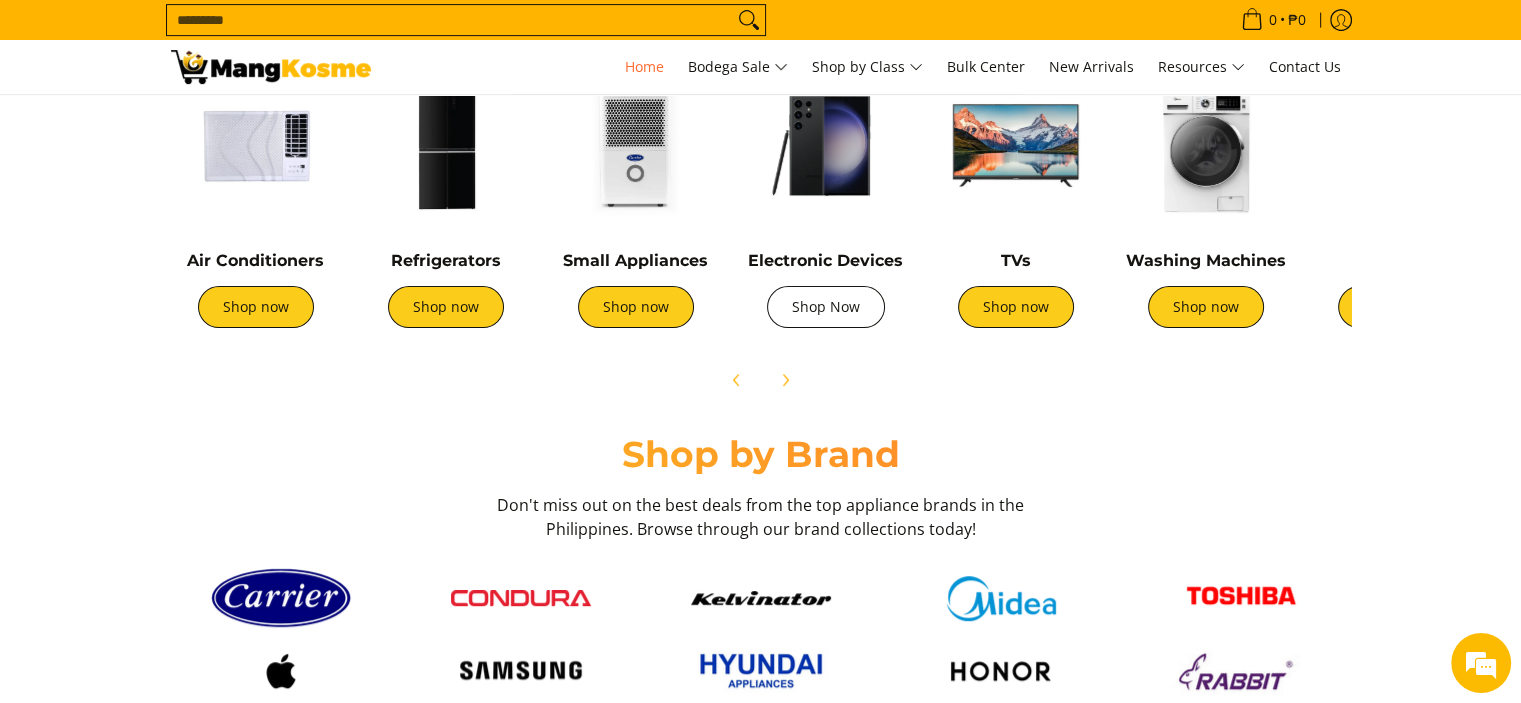 click on "Shop Now" at bounding box center (826, 307) 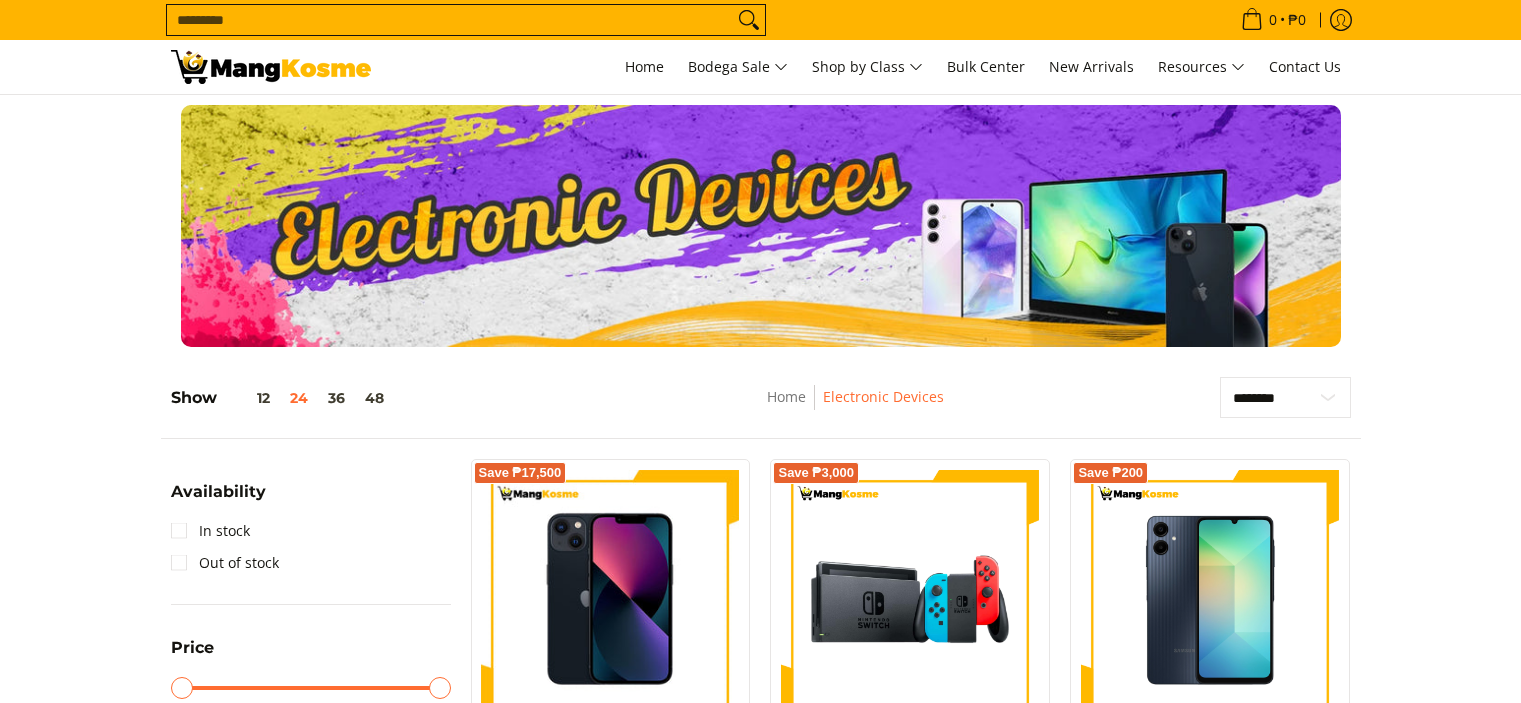 scroll, scrollTop: 236, scrollLeft: 0, axis: vertical 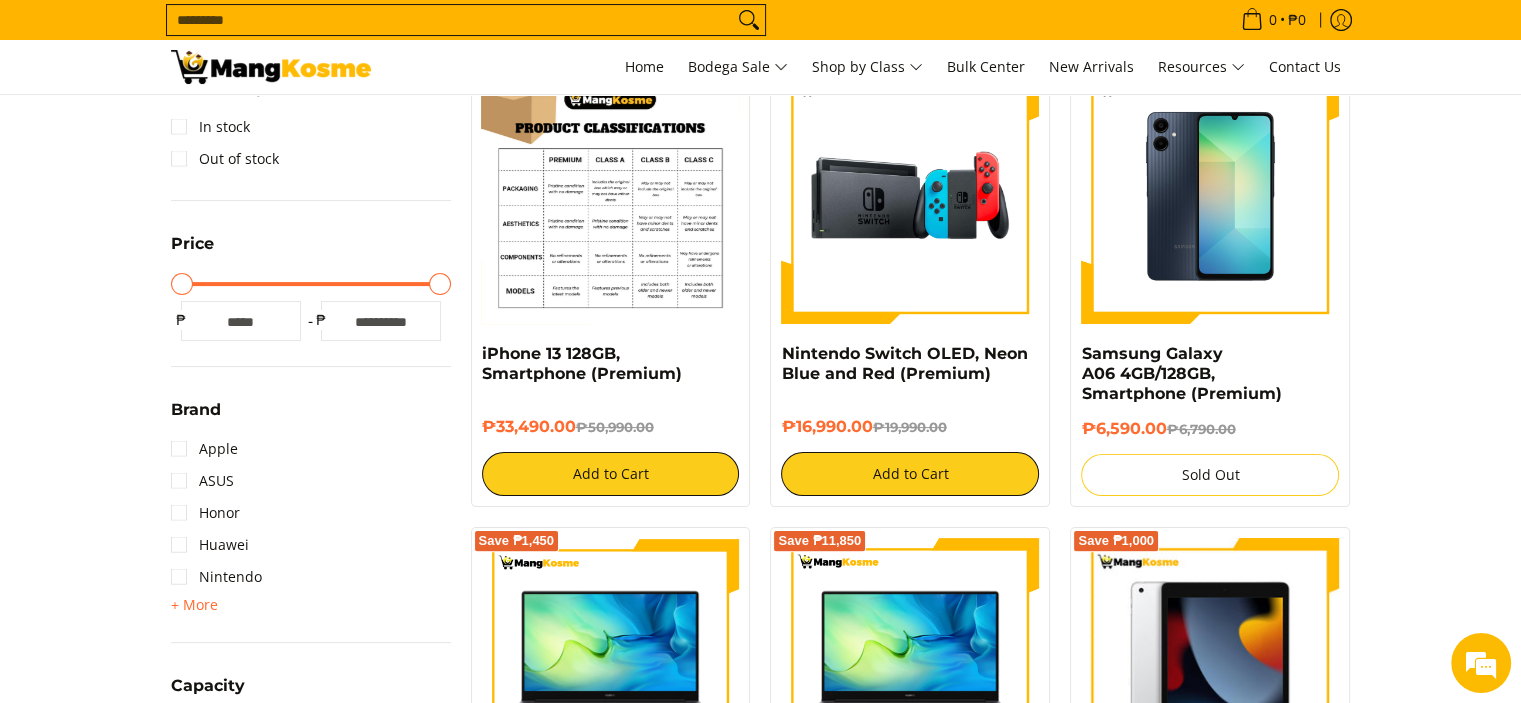 click at bounding box center (611, 195) 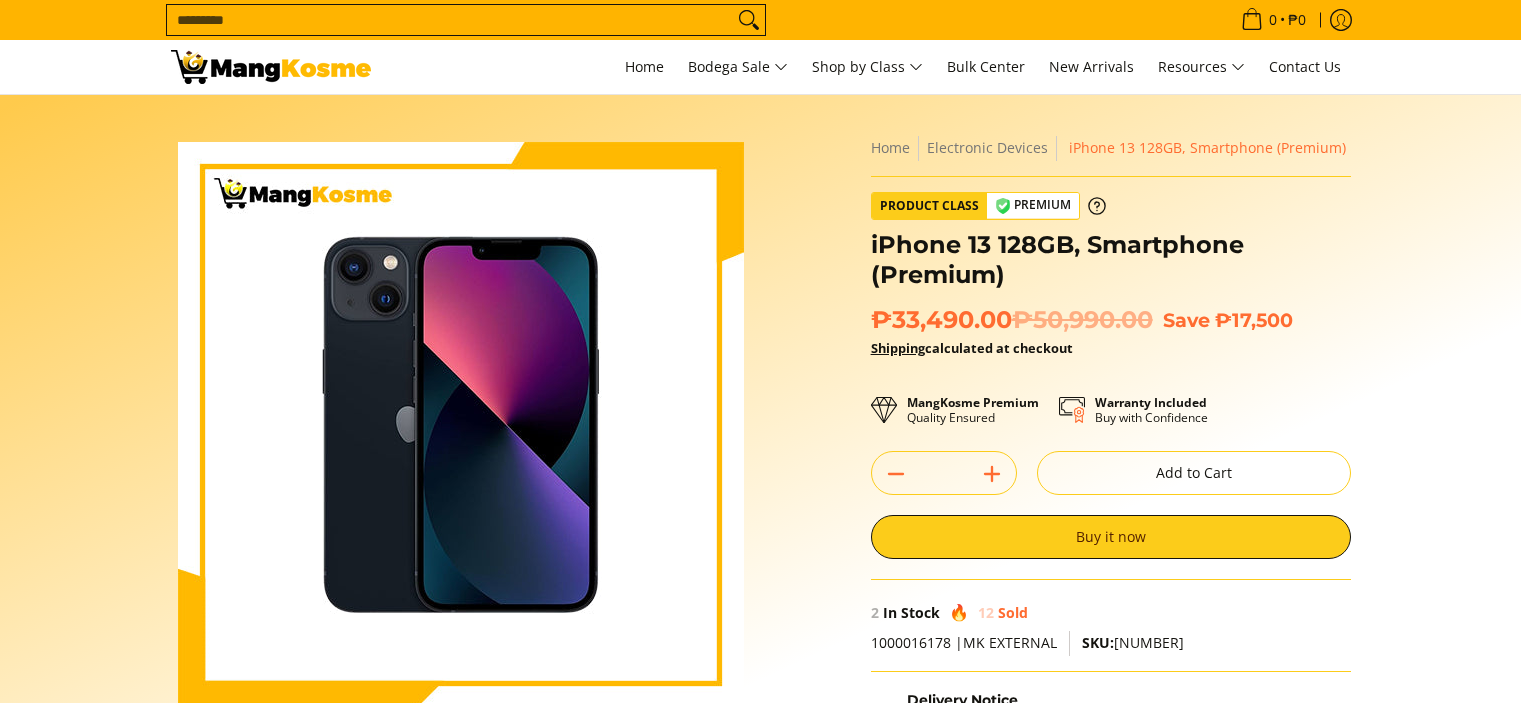 scroll, scrollTop: 0, scrollLeft: 0, axis: both 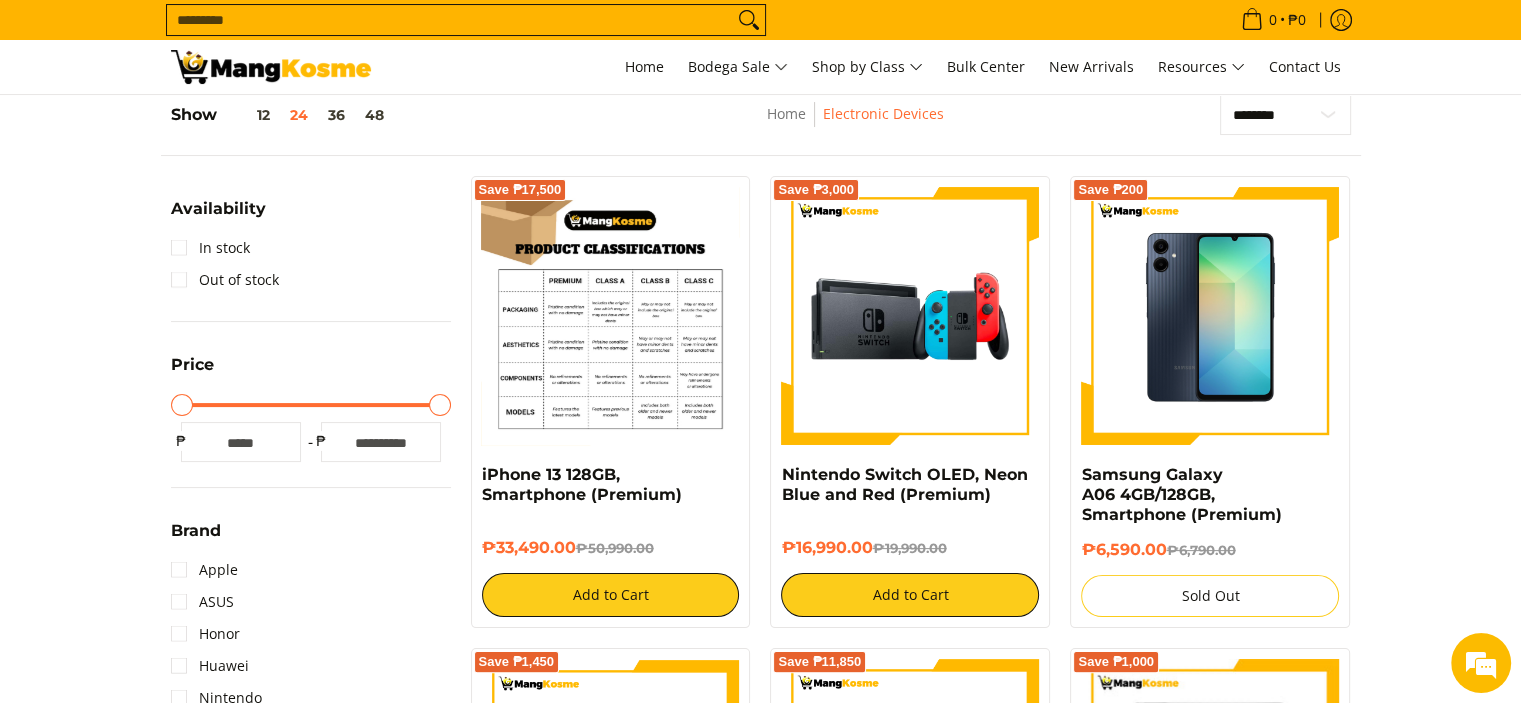 click at bounding box center [611, 316] 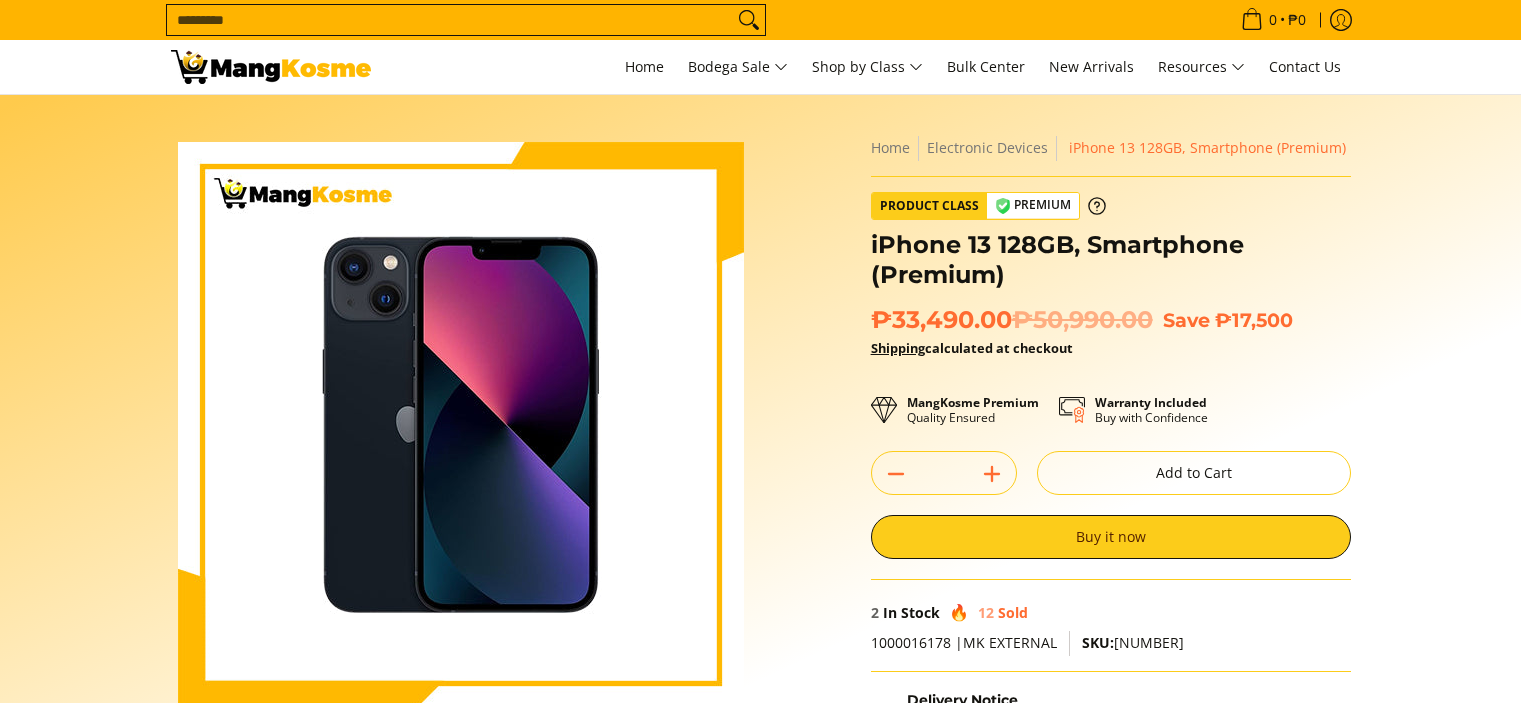 scroll, scrollTop: 0, scrollLeft: 0, axis: both 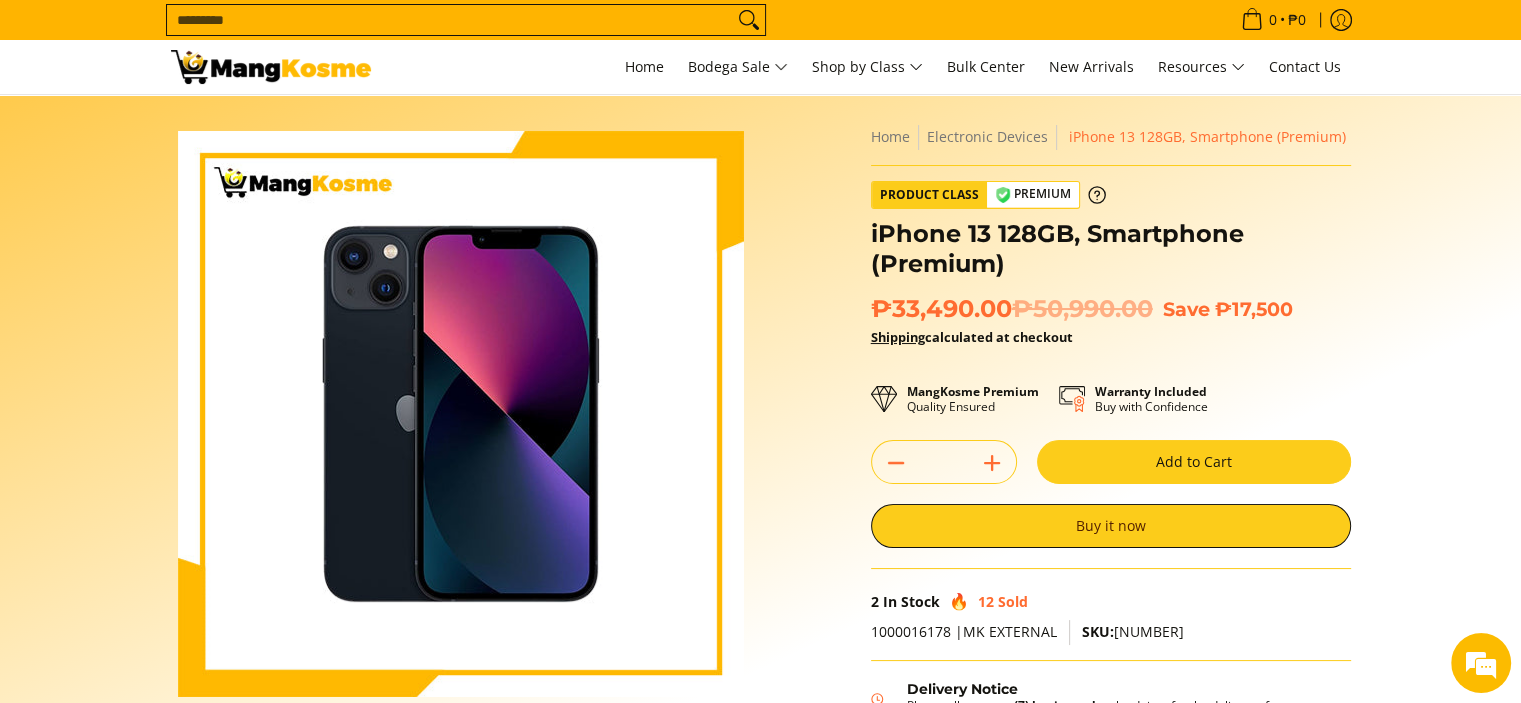 click on "Add to Cart" at bounding box center [1194, 462] 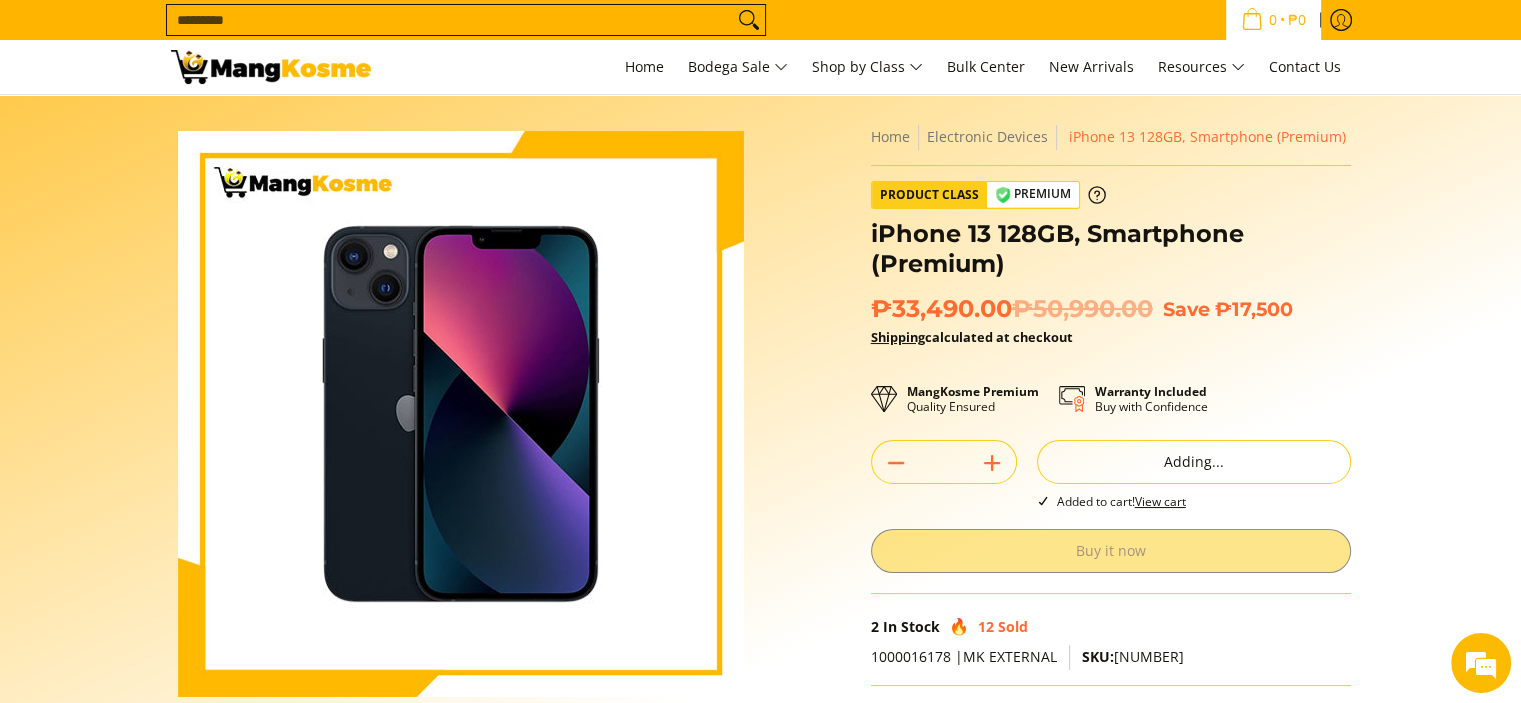 scroll, scrollTop: 0, scrollLeft: 0, axis: both 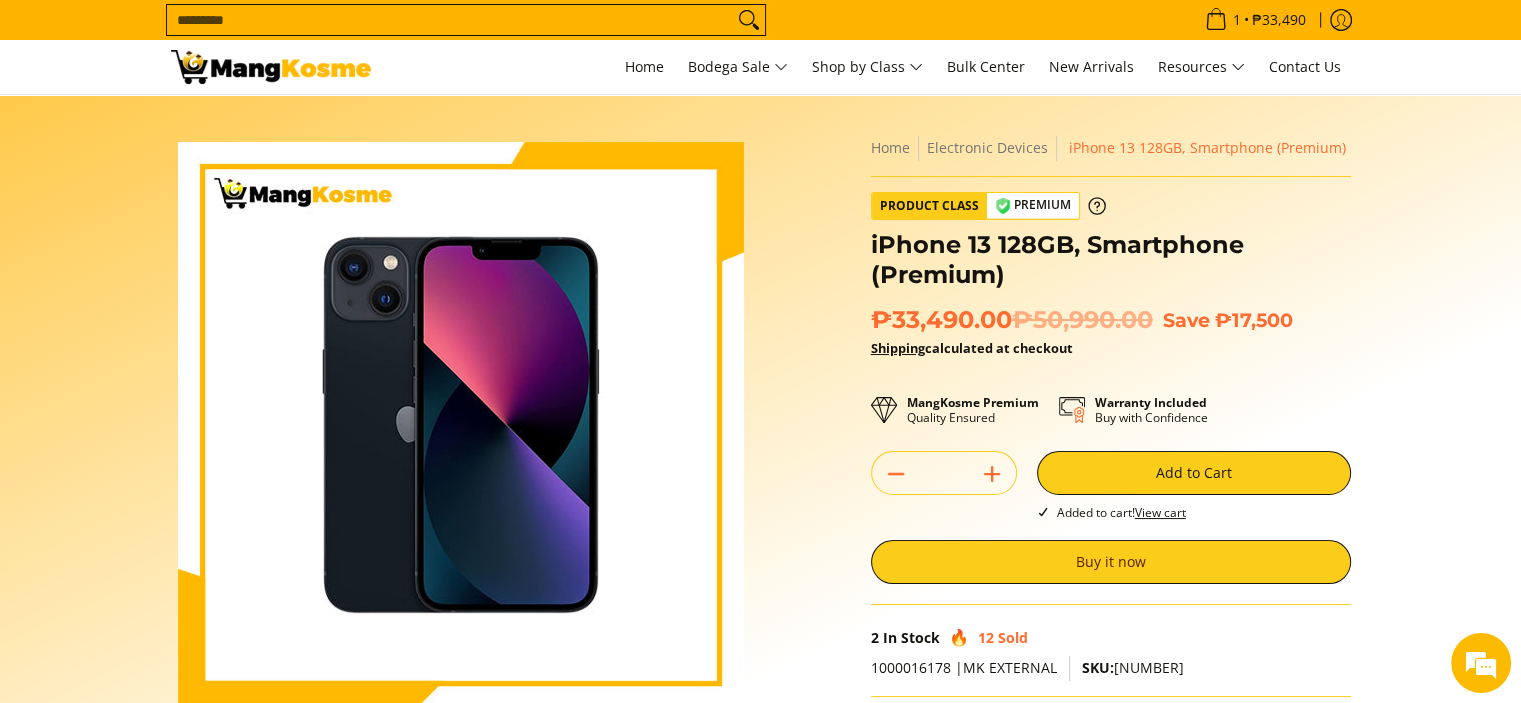 click on "View cart" at bounding box center [1160, 512] 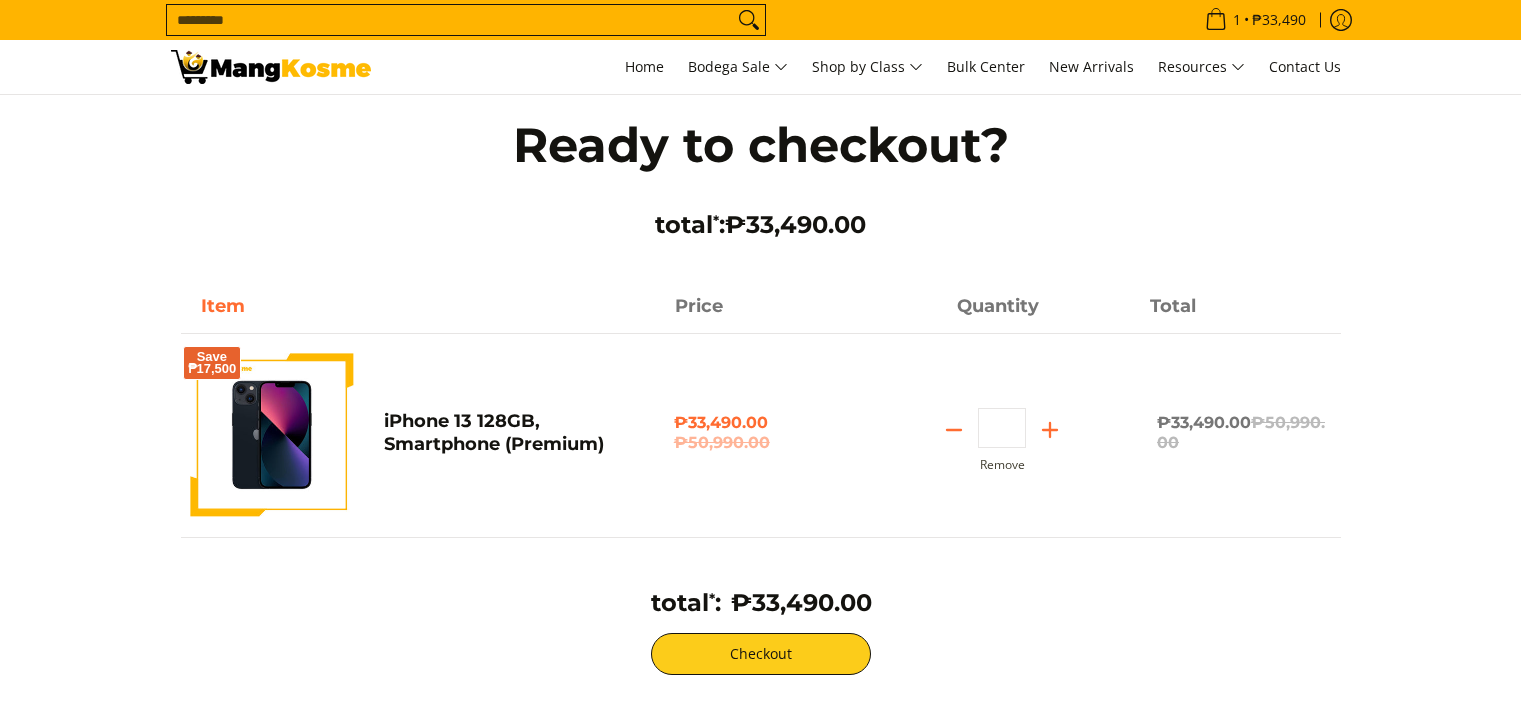 scroll, scrollTop: 0, scrollLeft: 0, axis: both 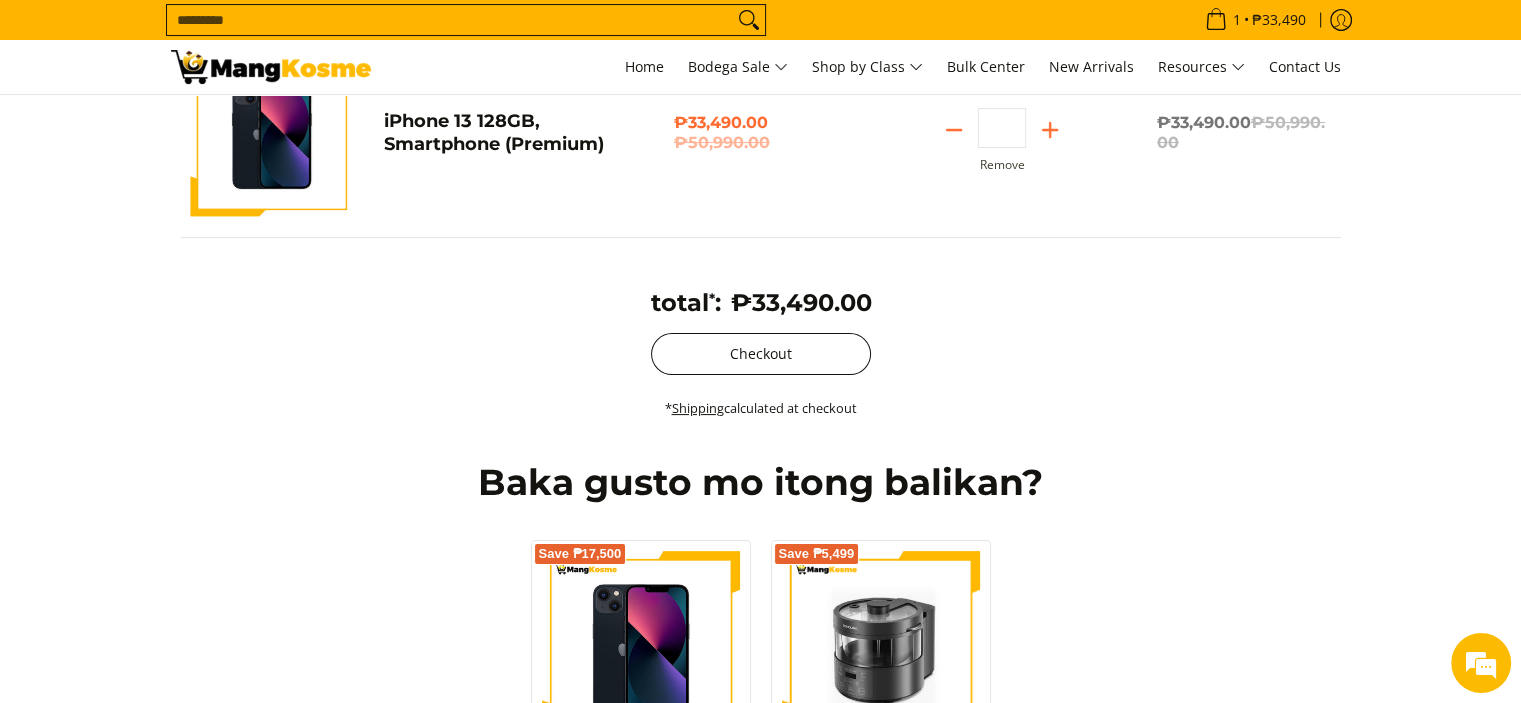 click on "Checkout" at bounding box center (761, 354) 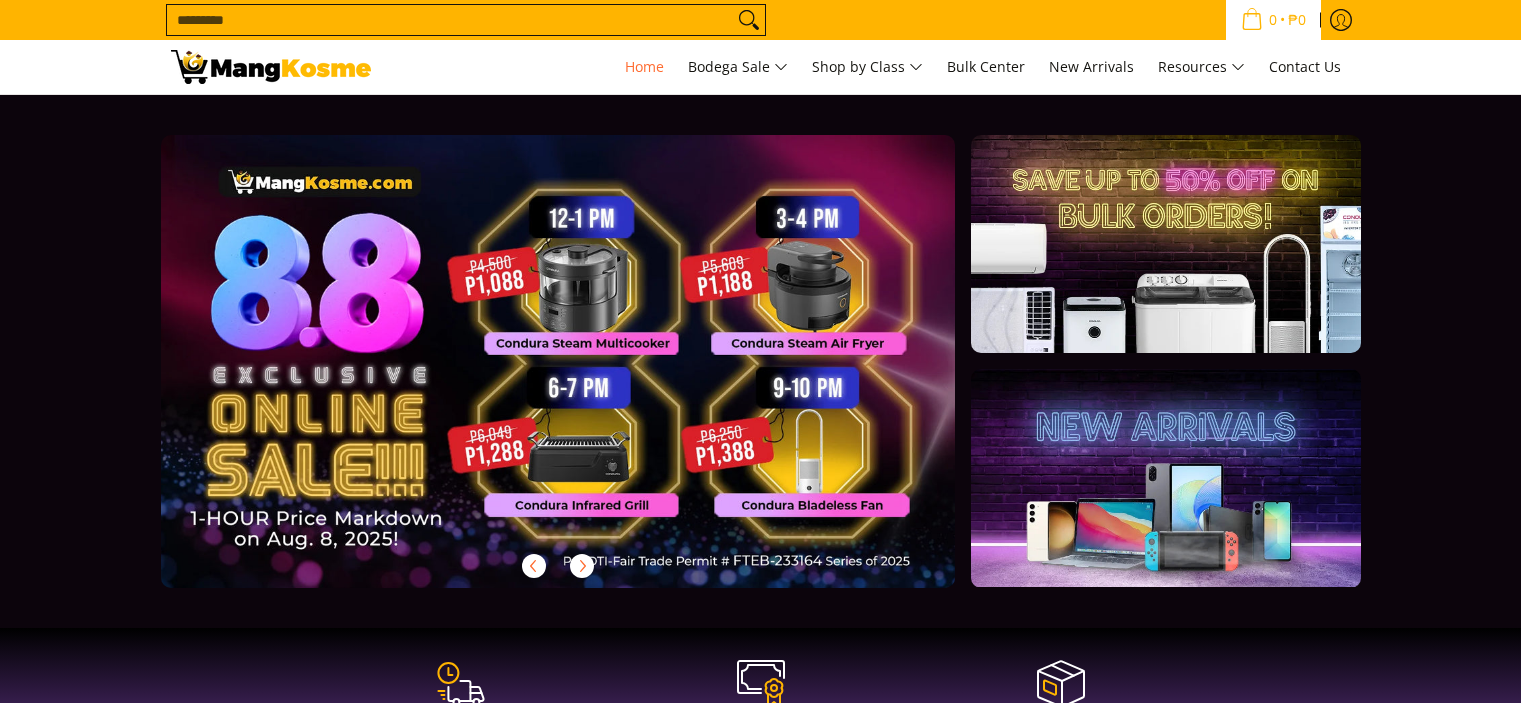 scroll, scrollTop: 0, scrollLeft: 0, axis: both 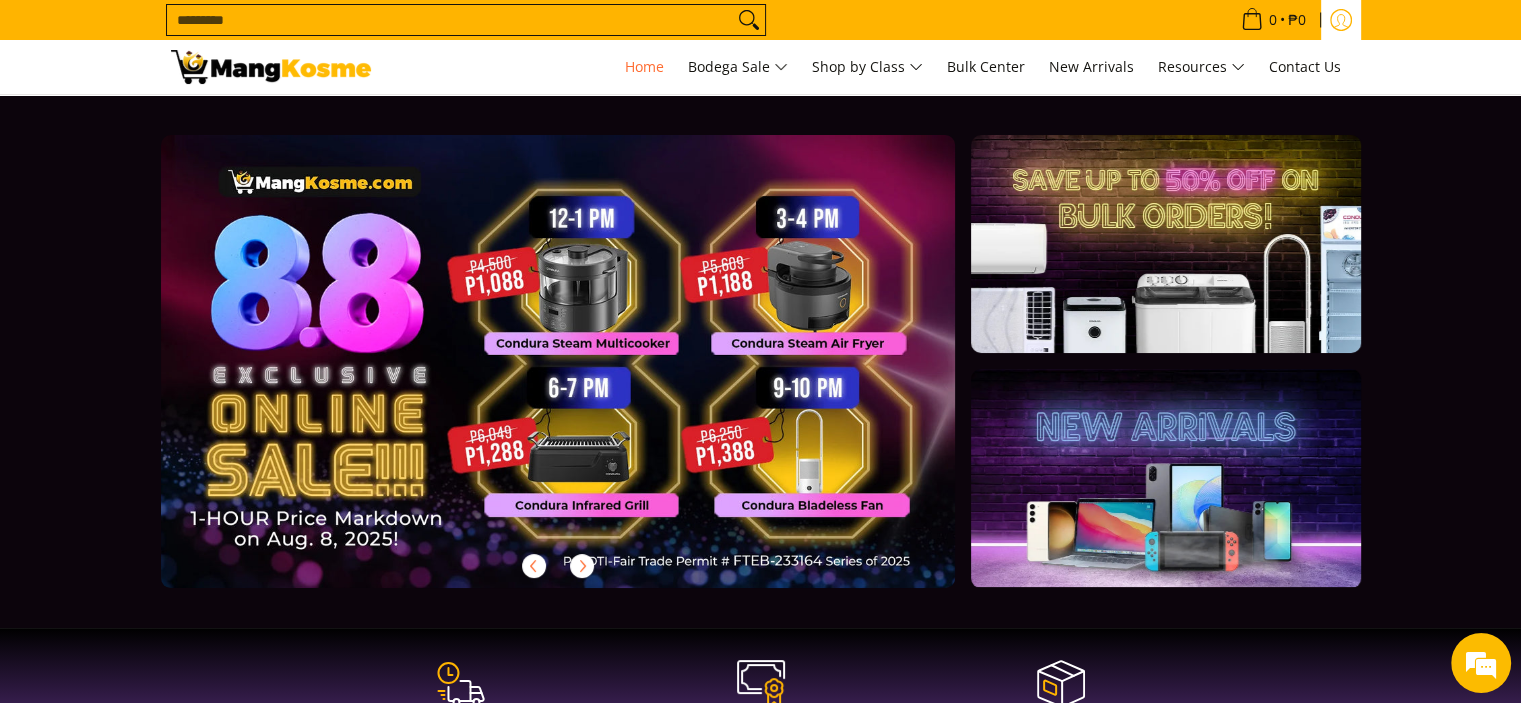 click 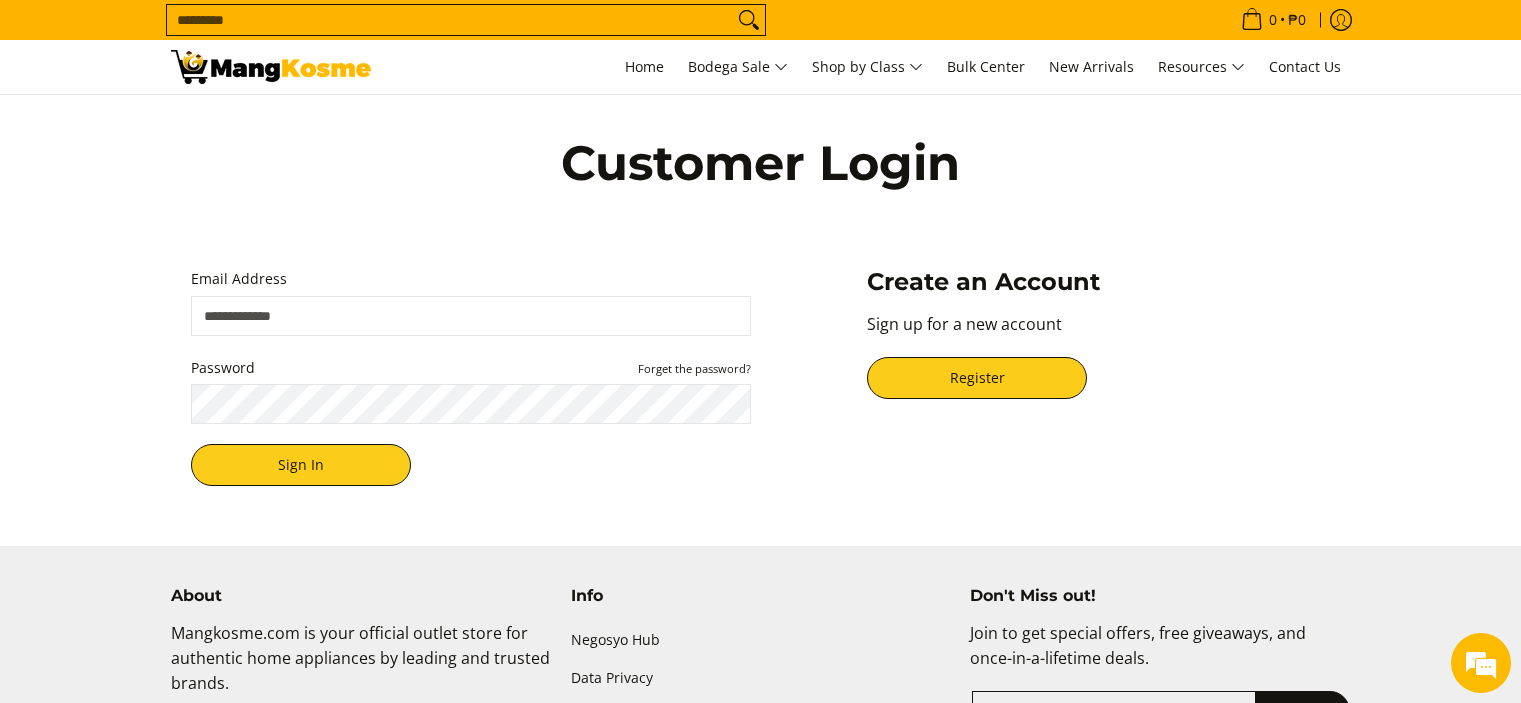 scroll, scrollTop: 0, scrollLeft: 0, axis: both 